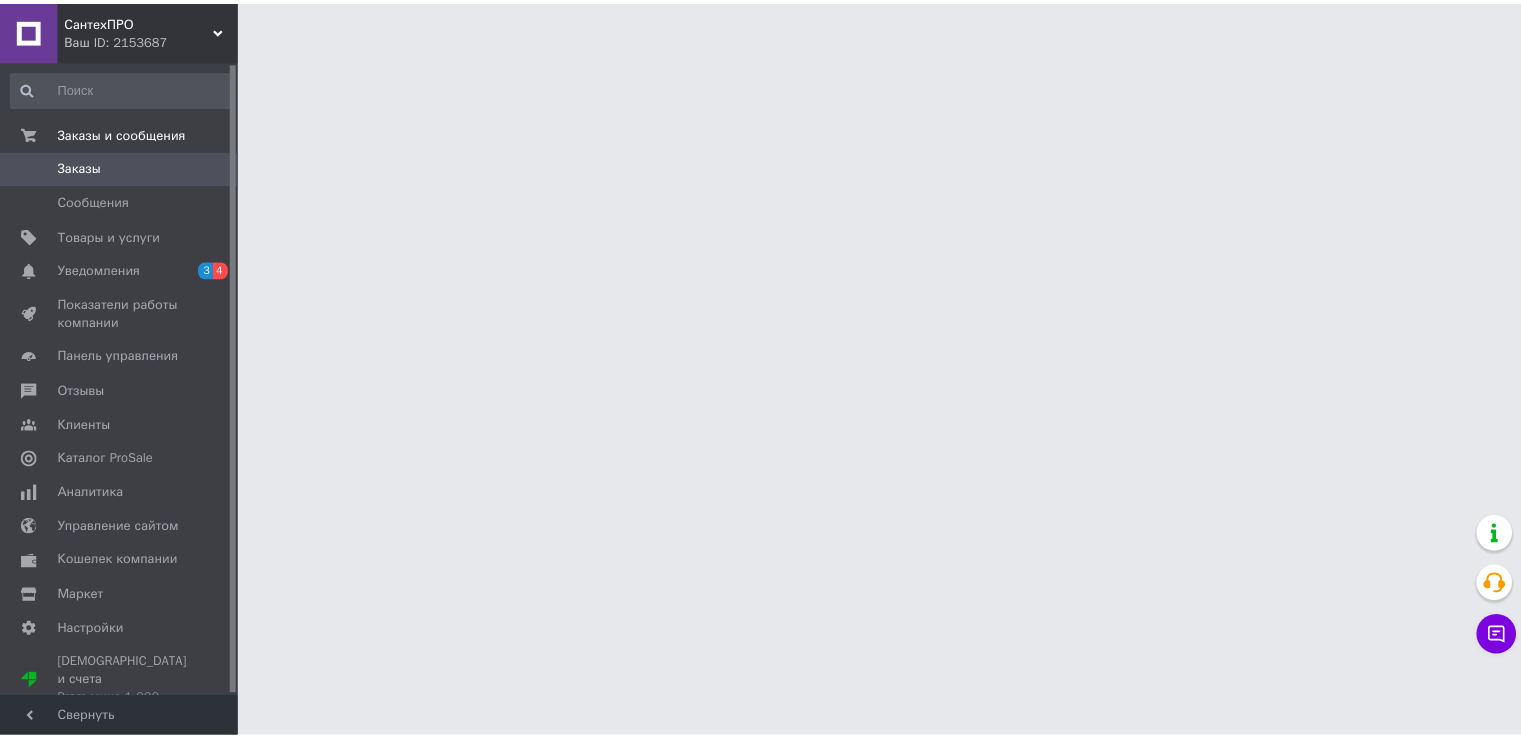 scroll, scrollTop: 0, scrollLeft: 0, axis: both 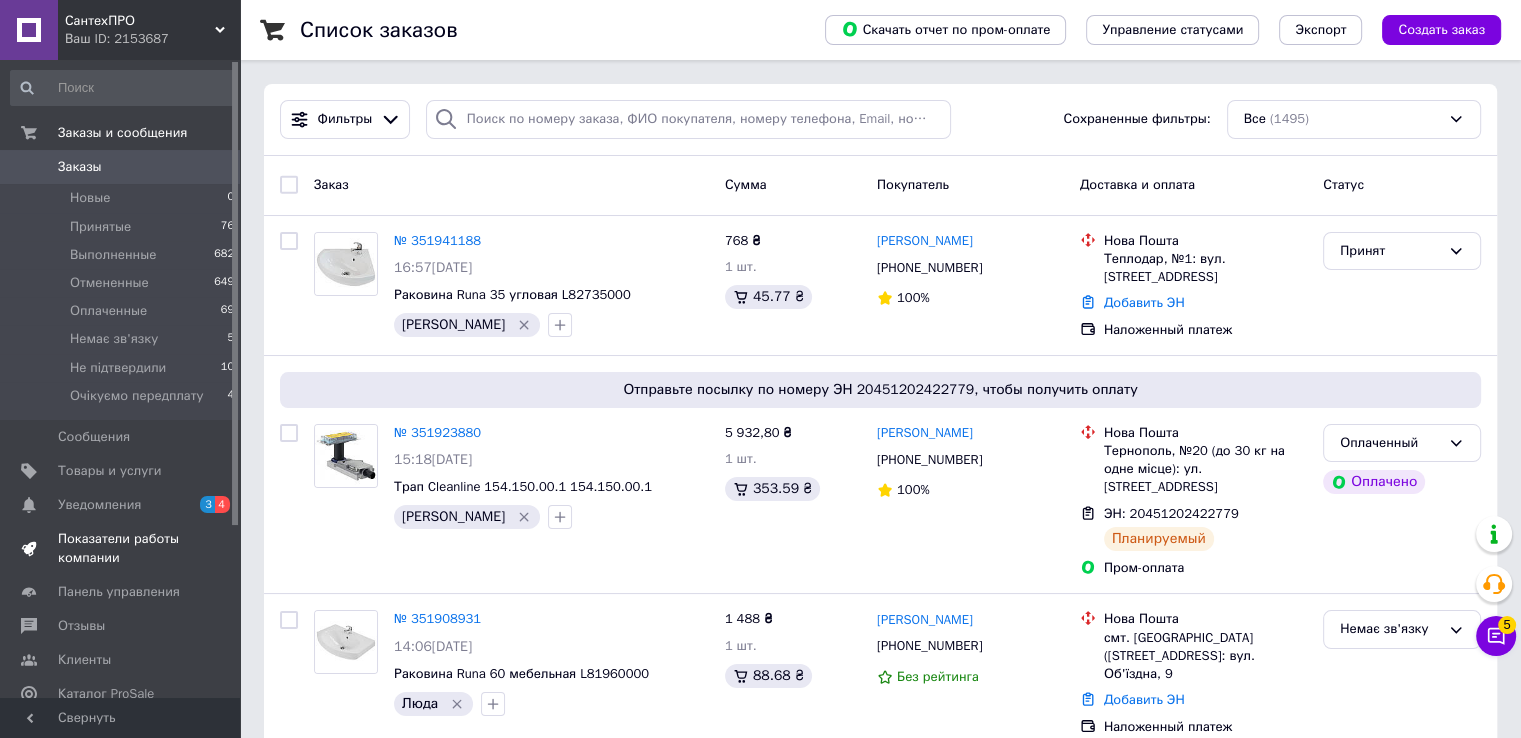 click on "Показатели работы компании" at bounding box center [121, 548] 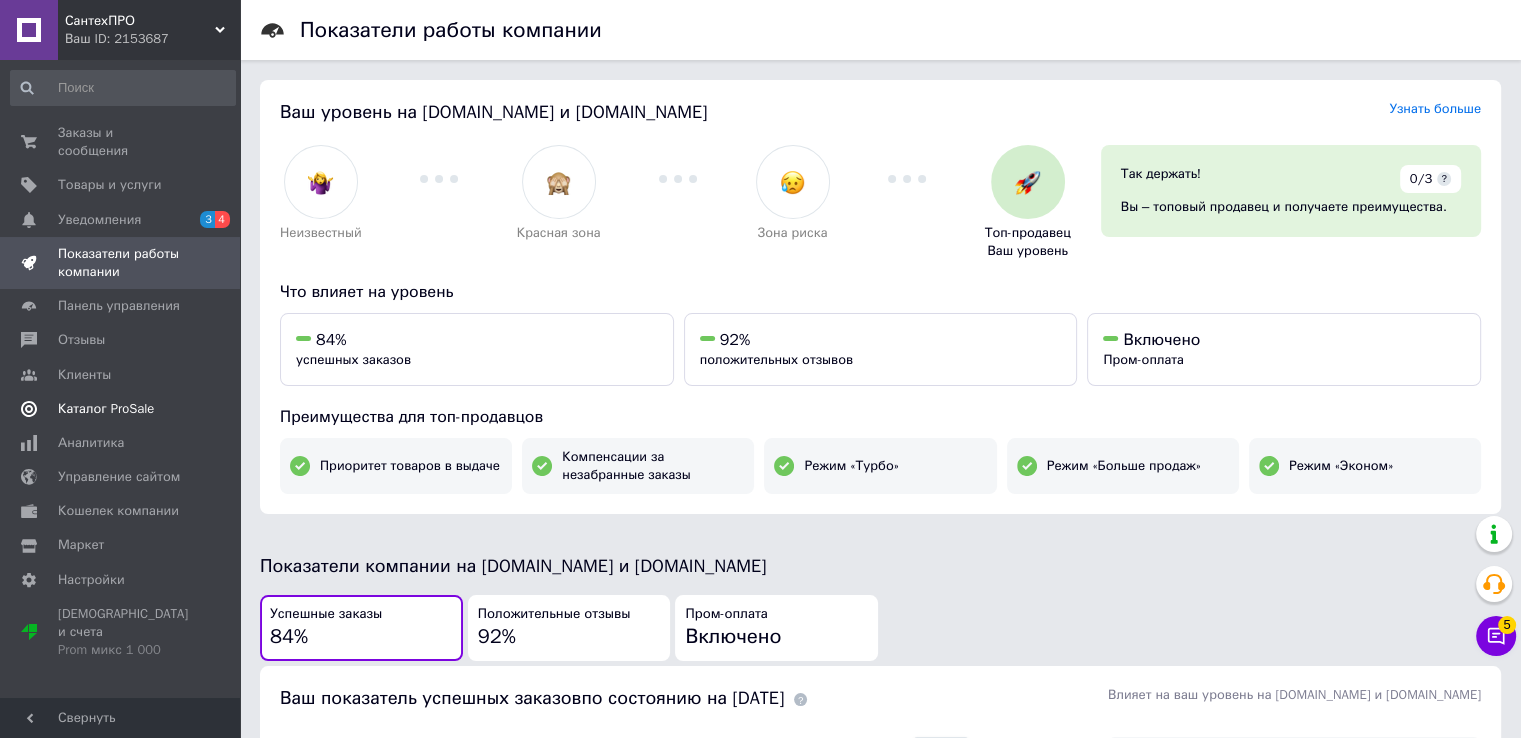 click on "Каталог ProSale" at bounding box center (106, 409) 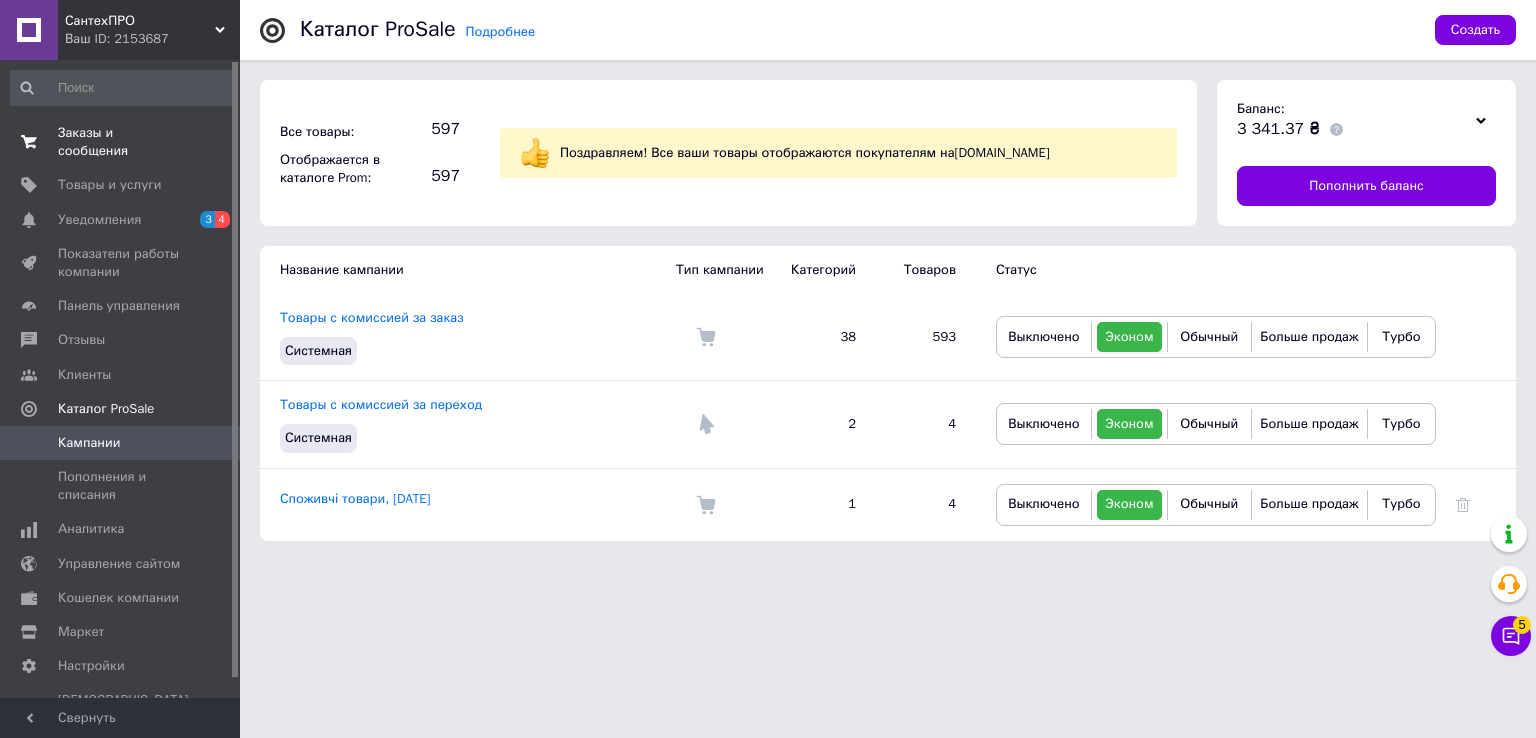 click on "Заказы и сообщения" at bounding box center (121, 142) 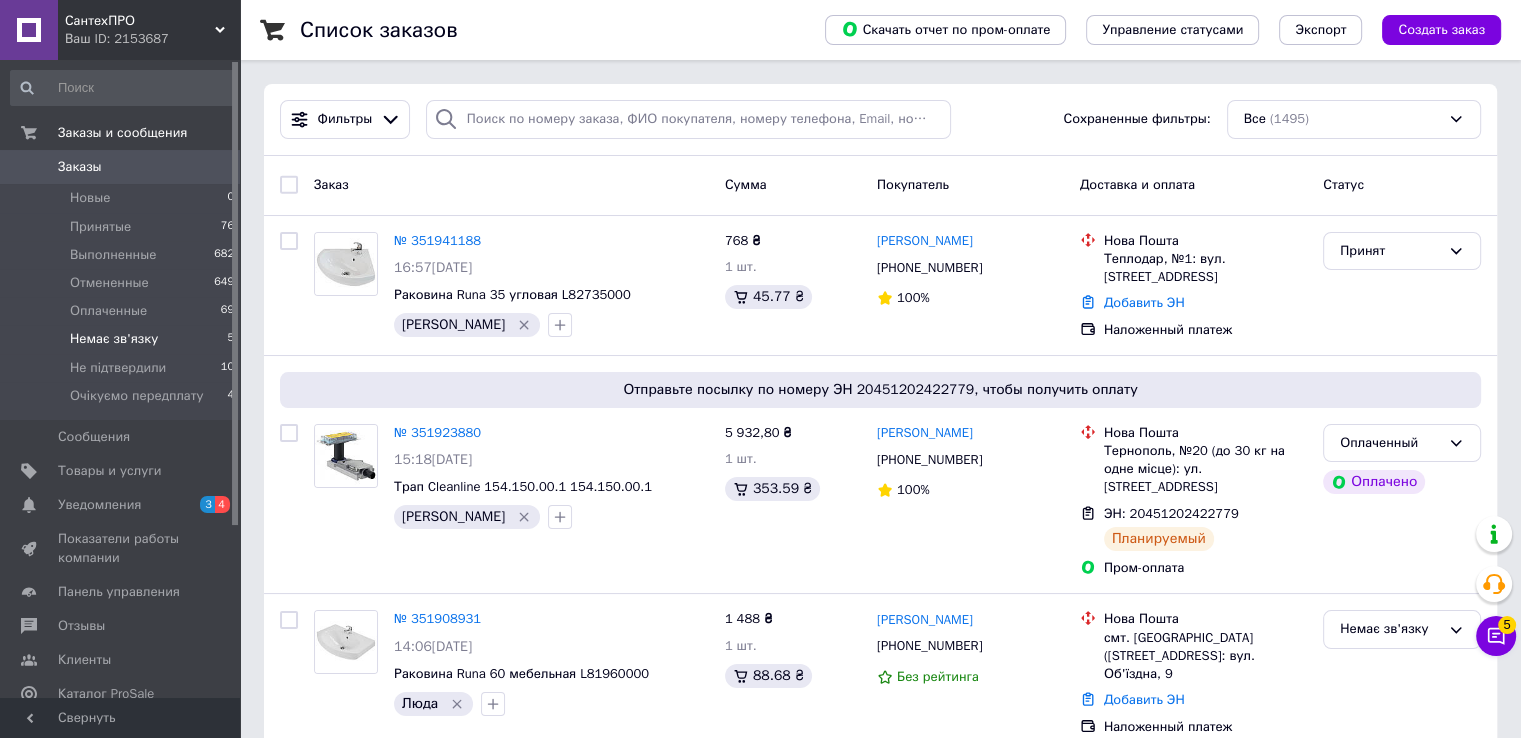 click on "Немає зв'язку" at bounding box center [114, 339] 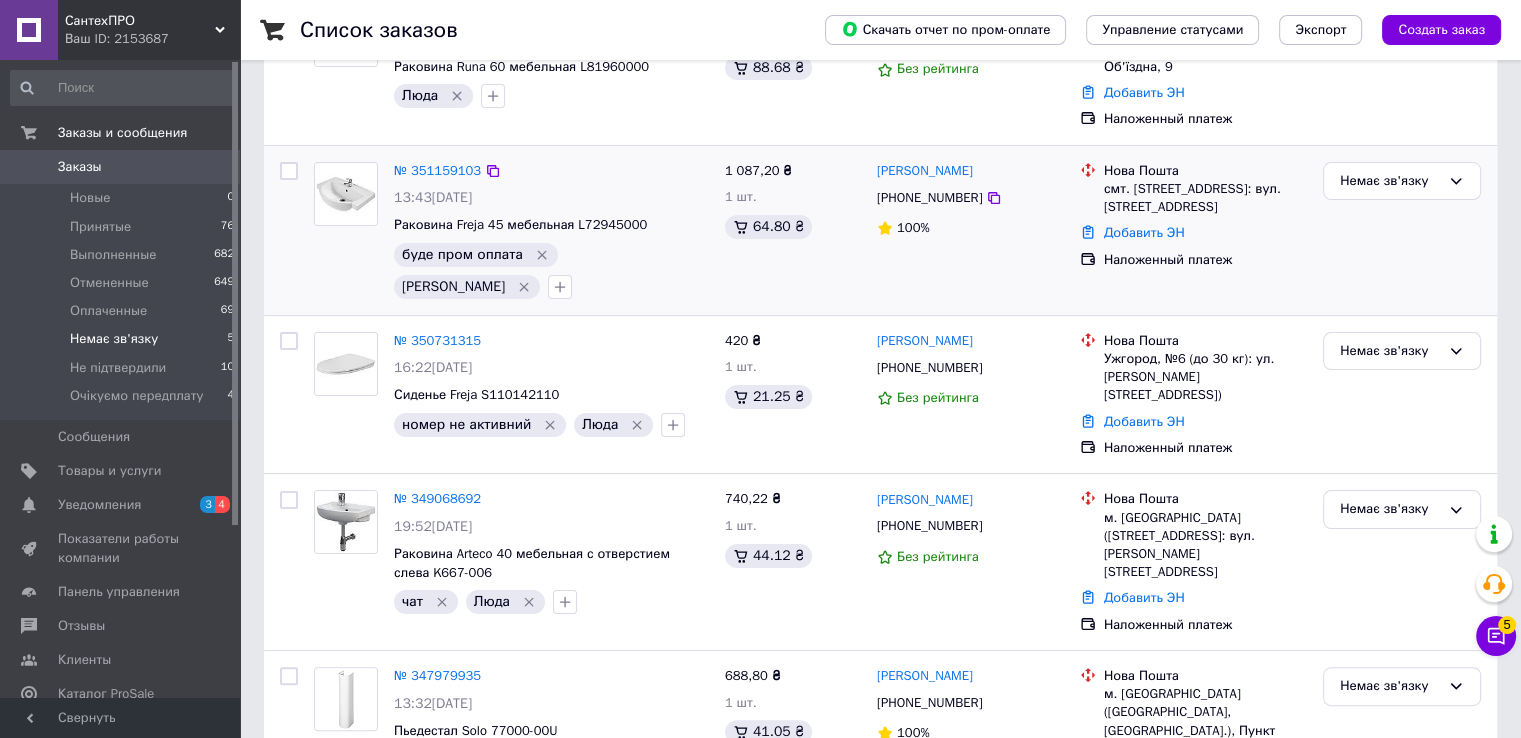 scroll, scrollTop: 324, scrollLeft: 0, axis: vertical 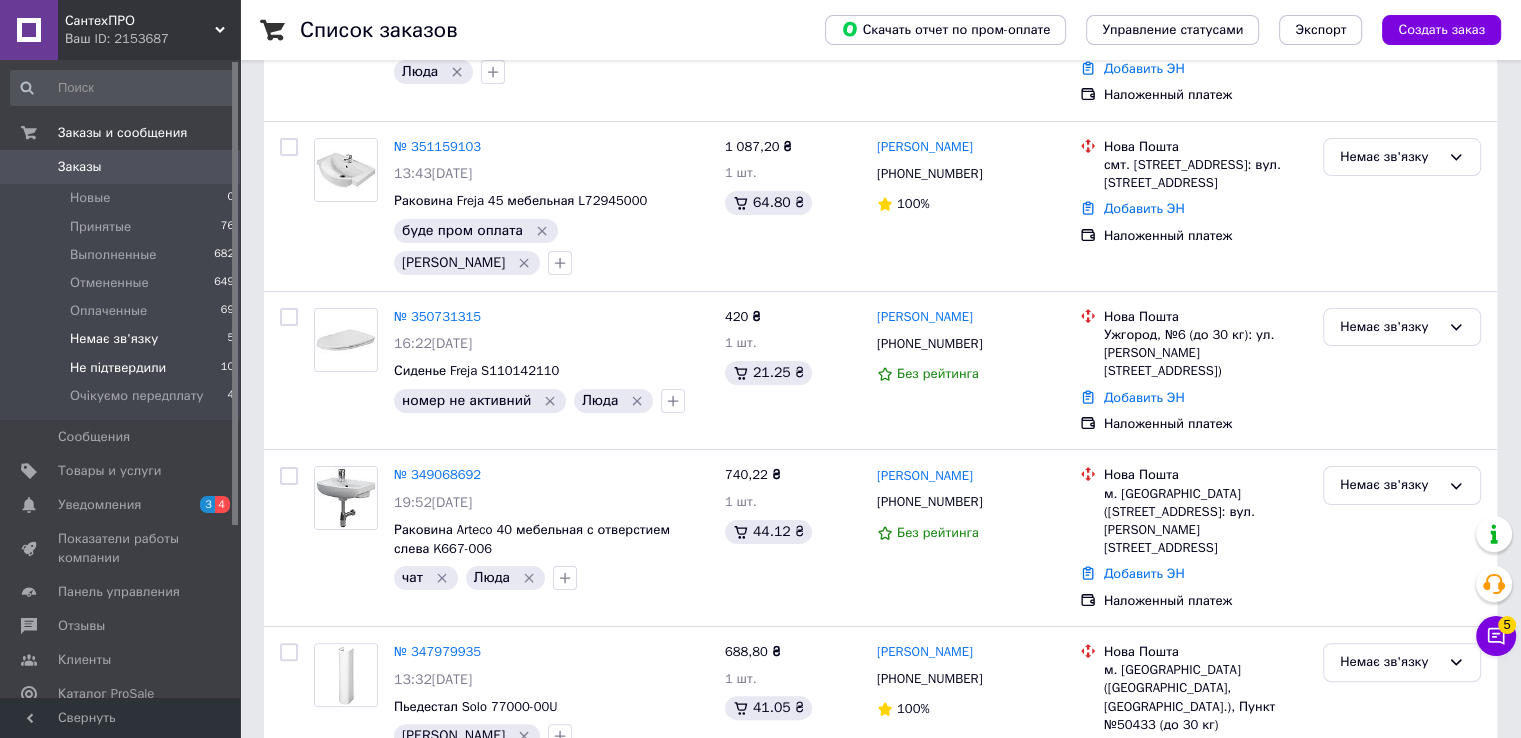 click on "Не підтвердили" at bounding box center (118, 368) 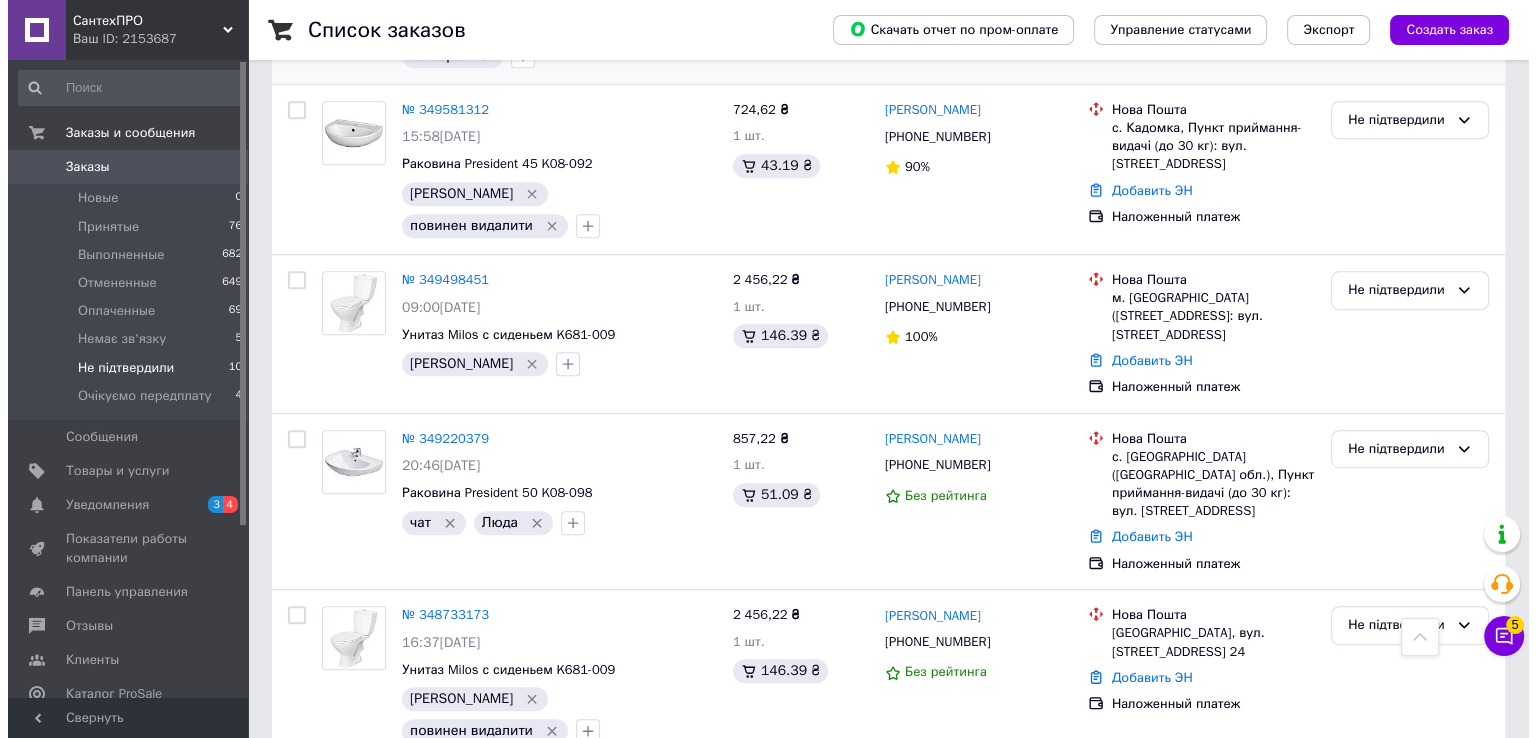 scroll, scrollTop: 1055, scrollLeft: 0, axis: vertical 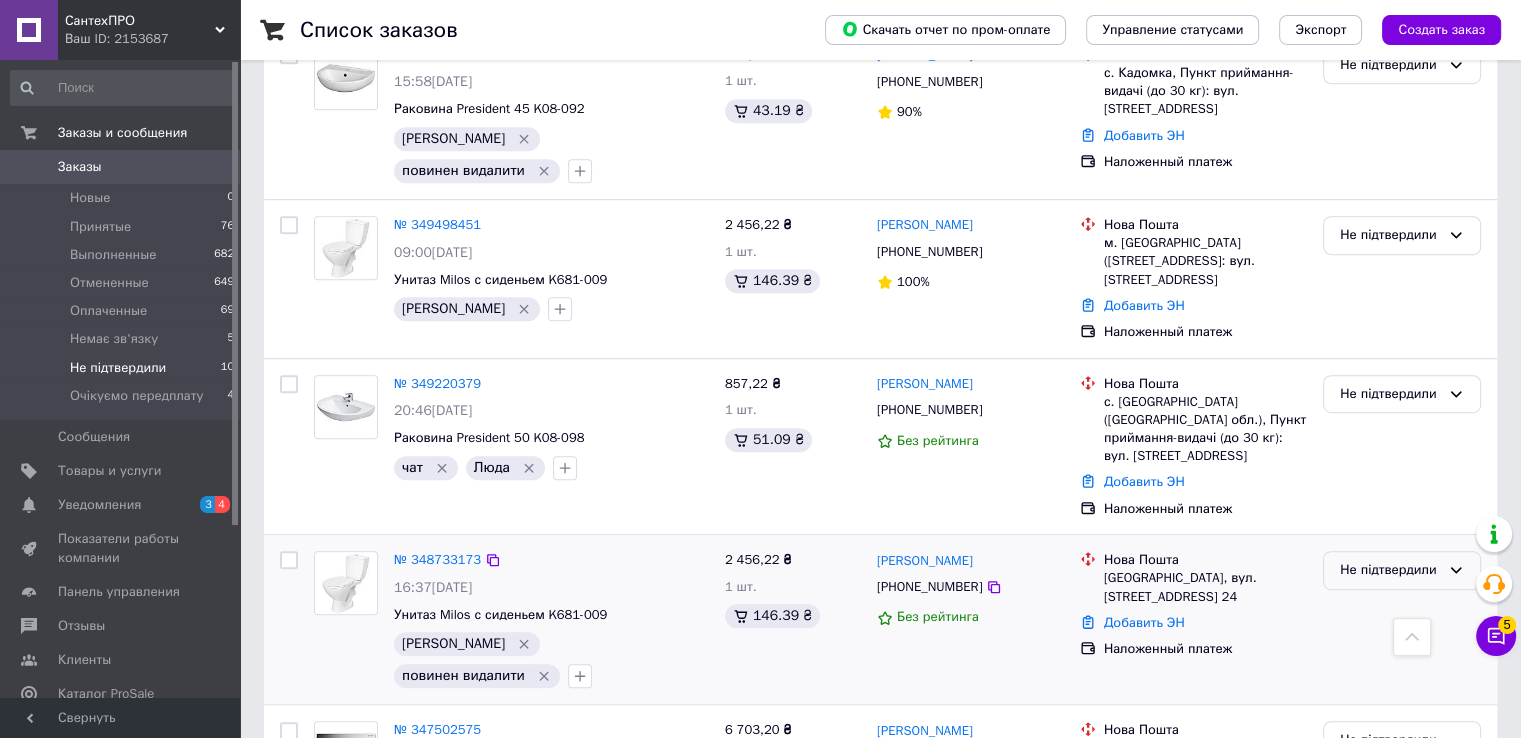 click on "Не підтвердили" at bounding box center (1390, 570) 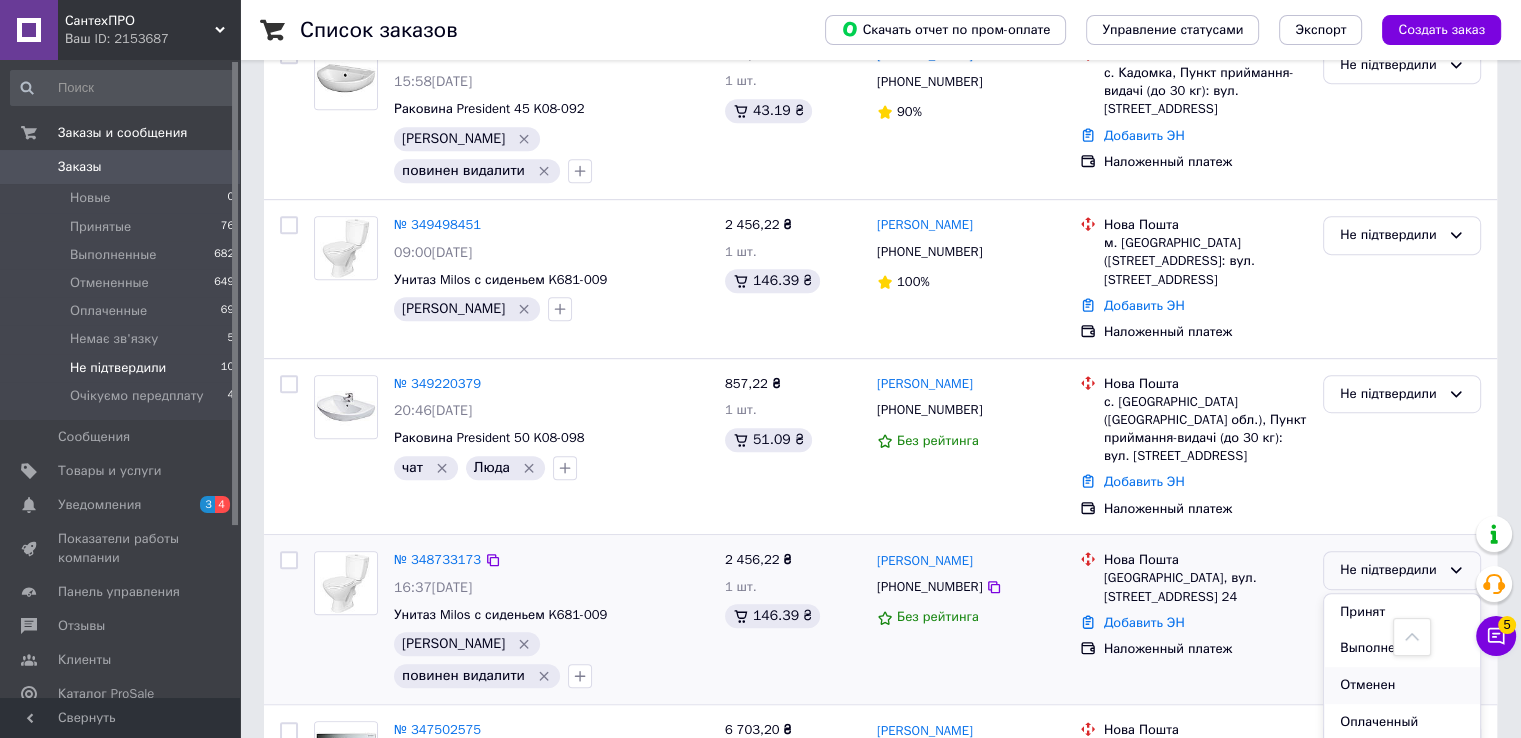 click on "Отменен" at bounding box center [1402, 685] 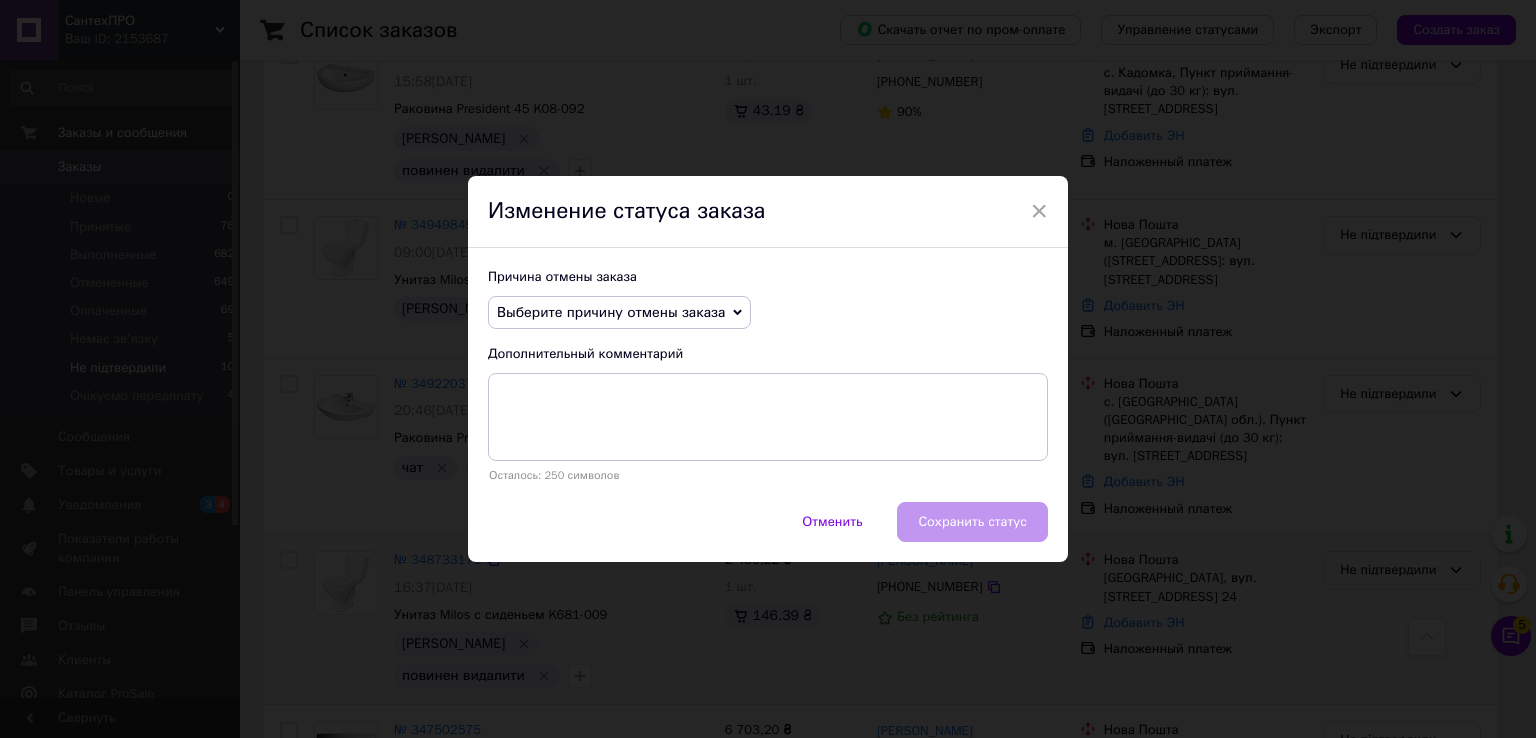click on "Причина отмены заказа Выберите причину отмены заказа Нет в наличии Нет разновидности товара Оплата не поступила По просьбе покупателя Заказ-дубликат Не получается дозвониться Другое Дополнительный комментарий Осталось: 250 символов" at bounding box center (768, 375) 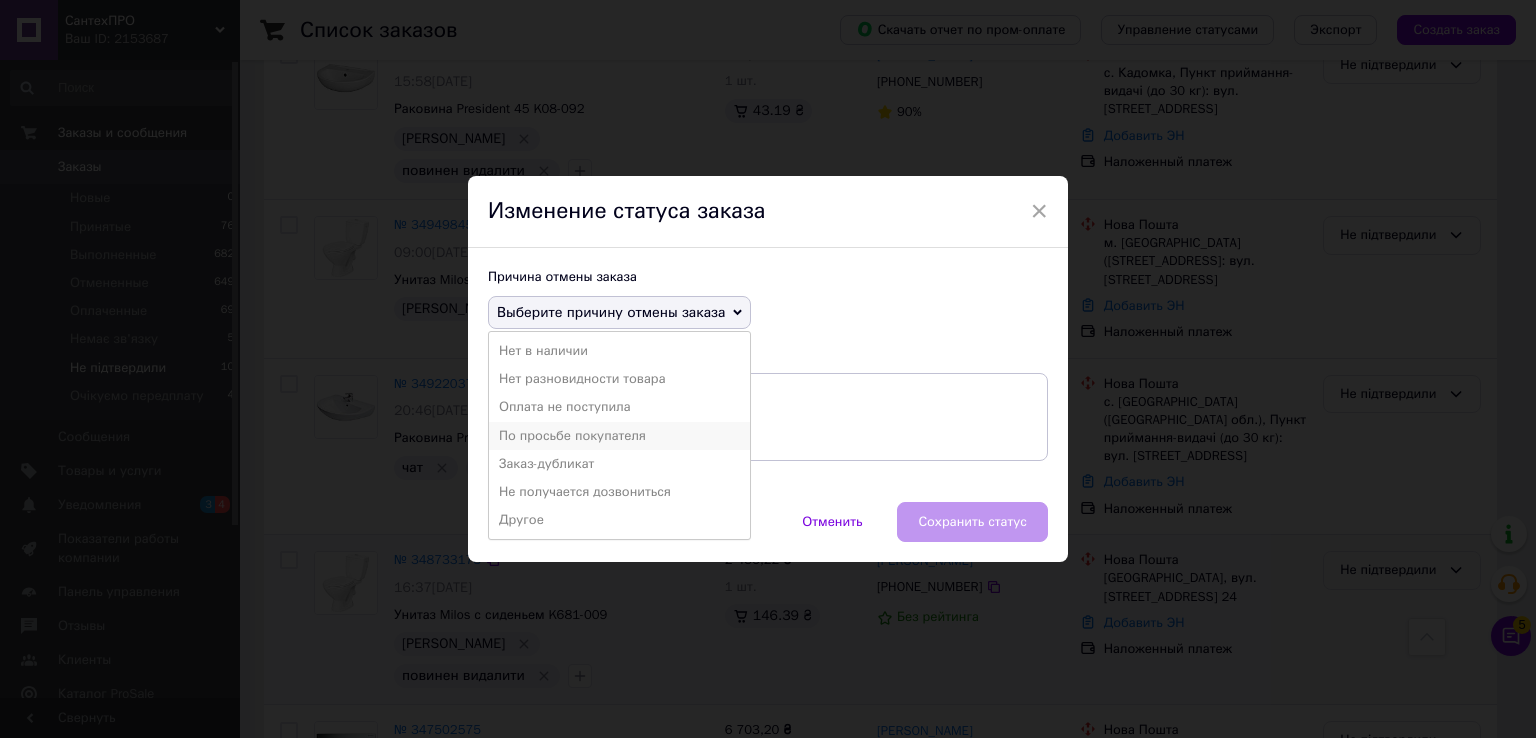 click on "По просьбе покупателя" at bounding box center (619, 436) 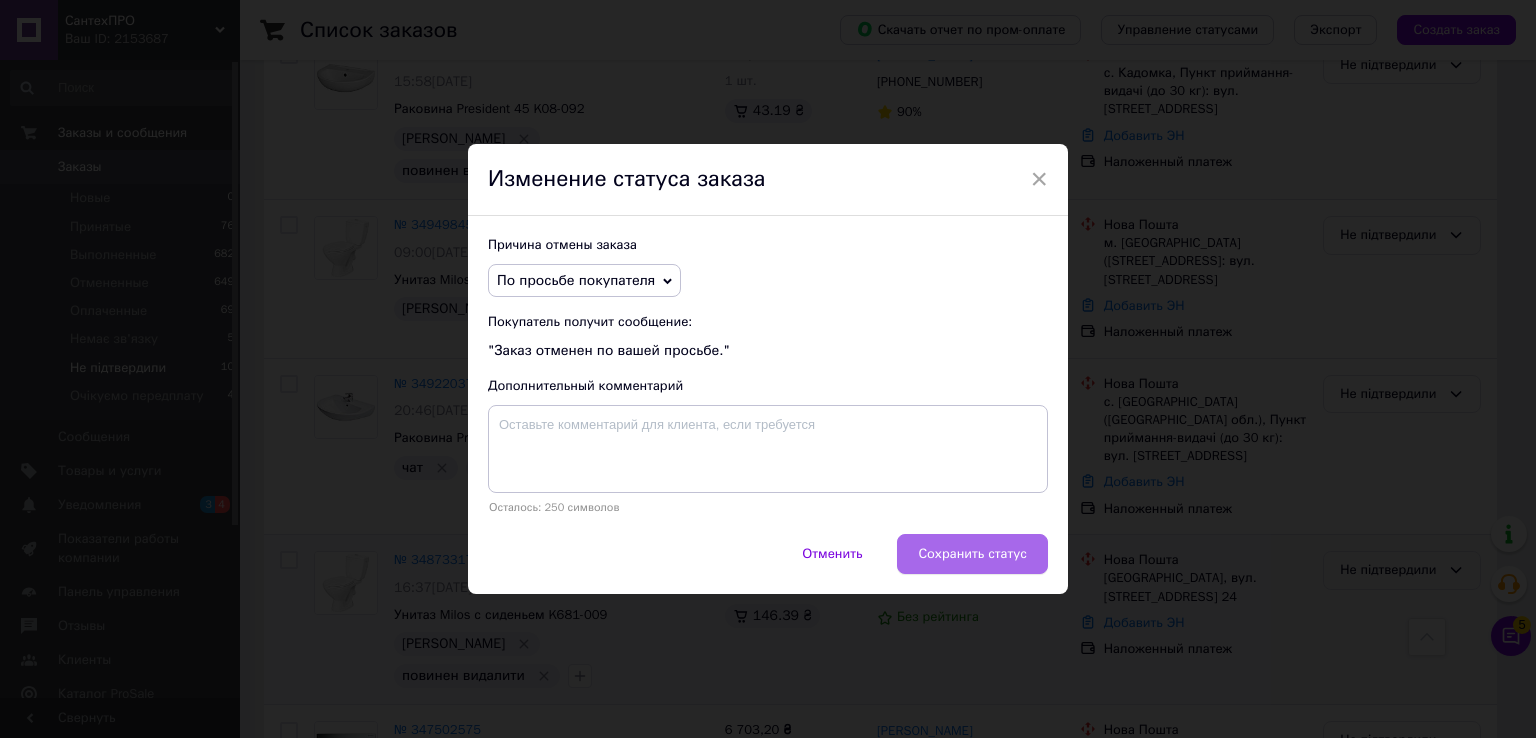 click on "Сохранить статус" at bounding box center [972, 554] 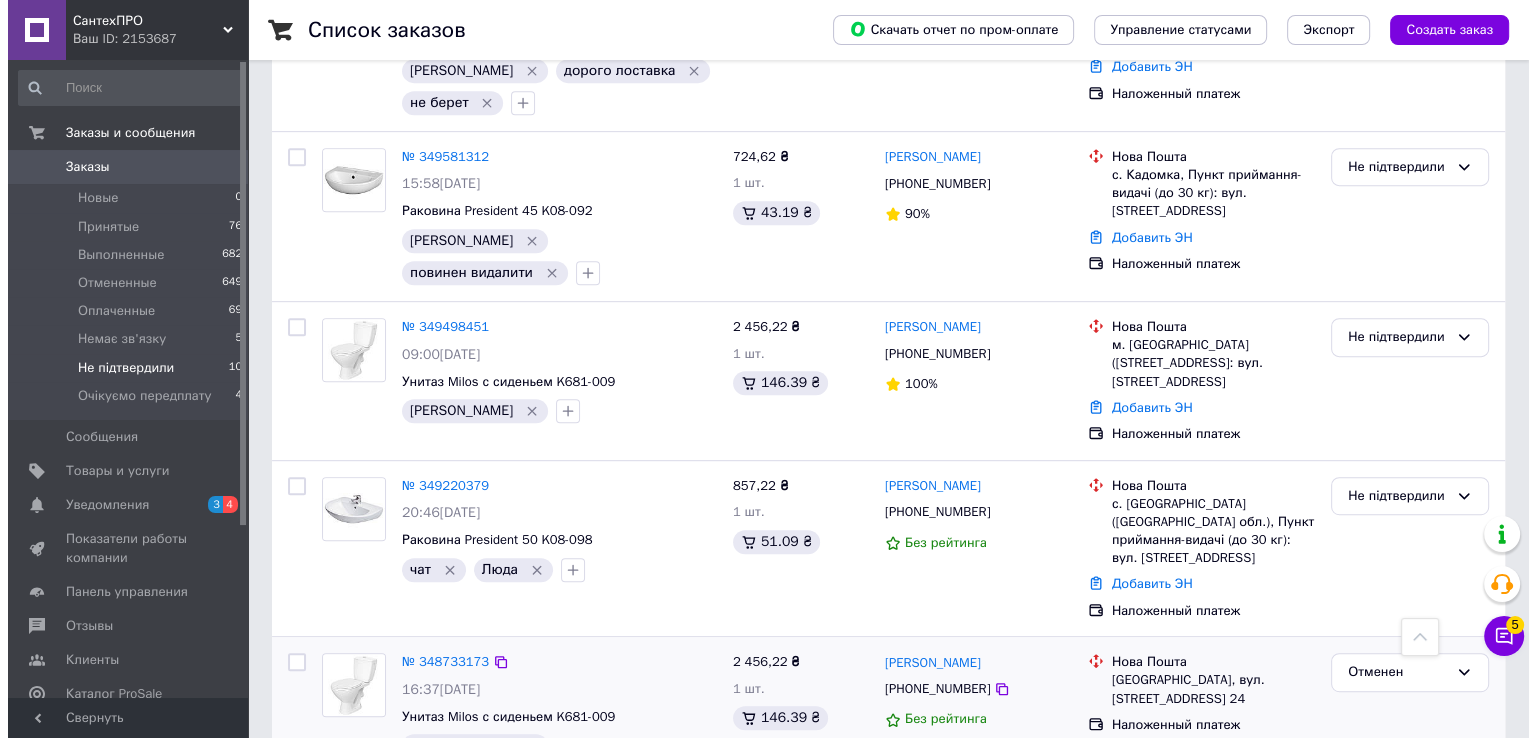 scroll, scrollTop: 1053, scrollLeft: 0, axis: vertical 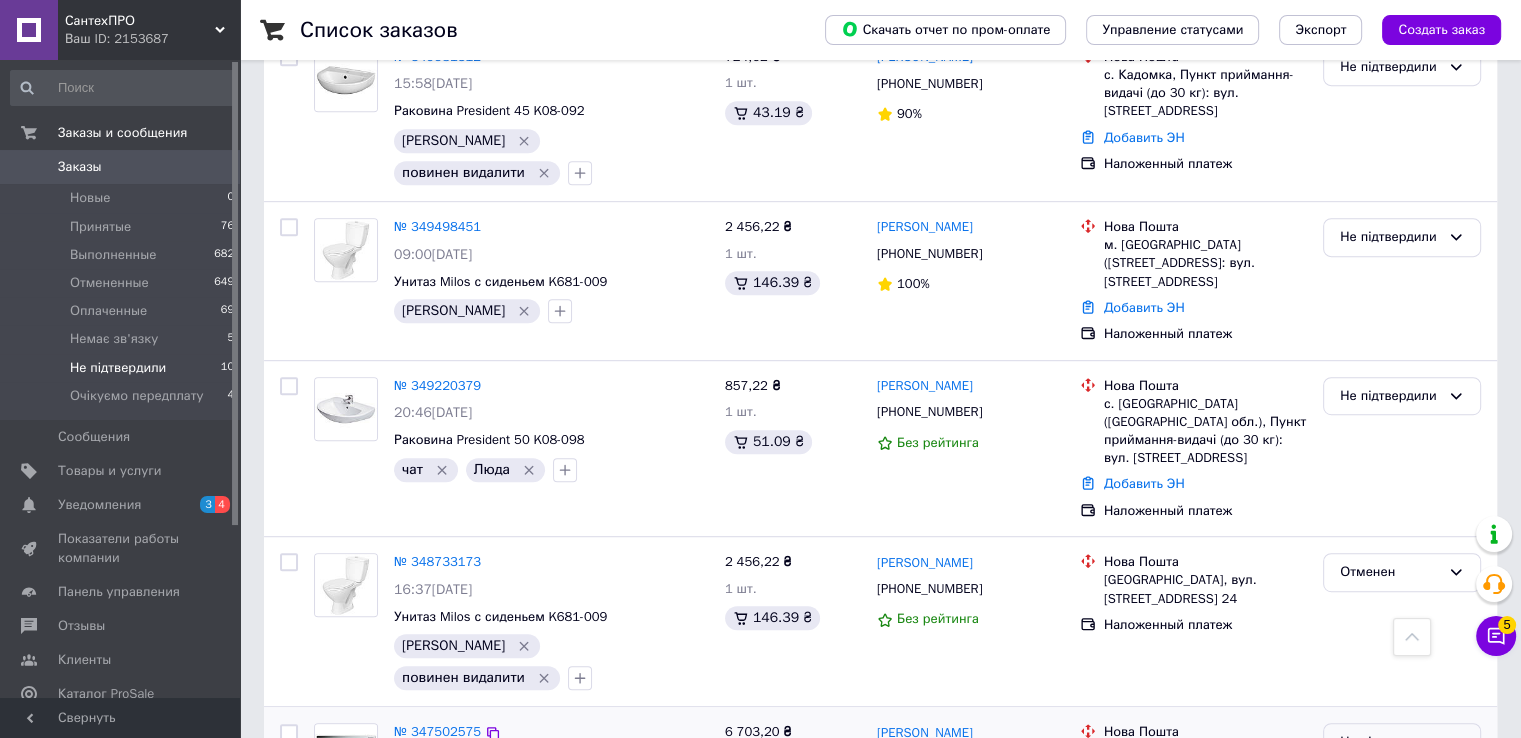 click on "Не підтвердили" at bounding box center (1390, 742) 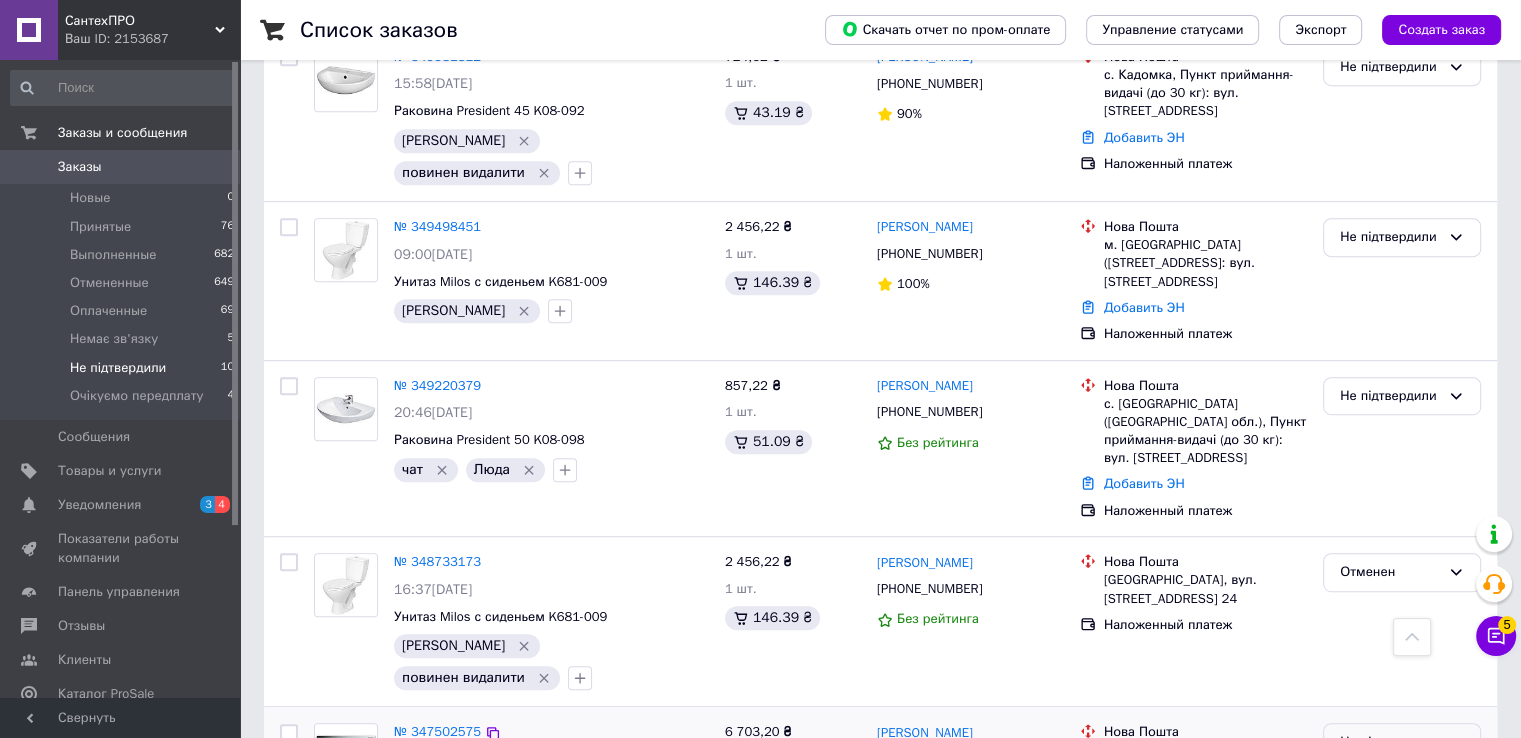 click on "Отменен" at bounding box center [1402, 857] 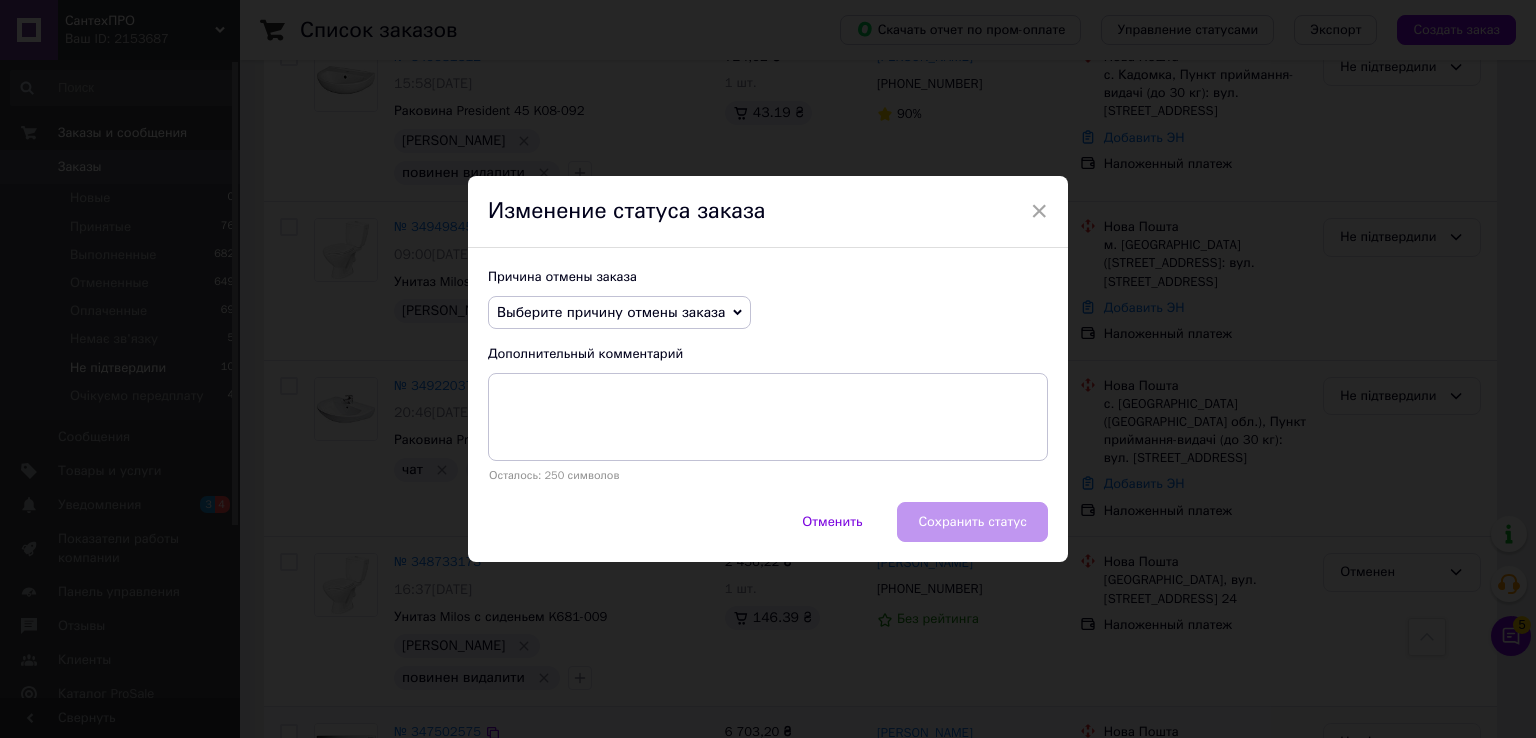 click on "Выберите причину отмены заказа" at bounding box center (619, 313) 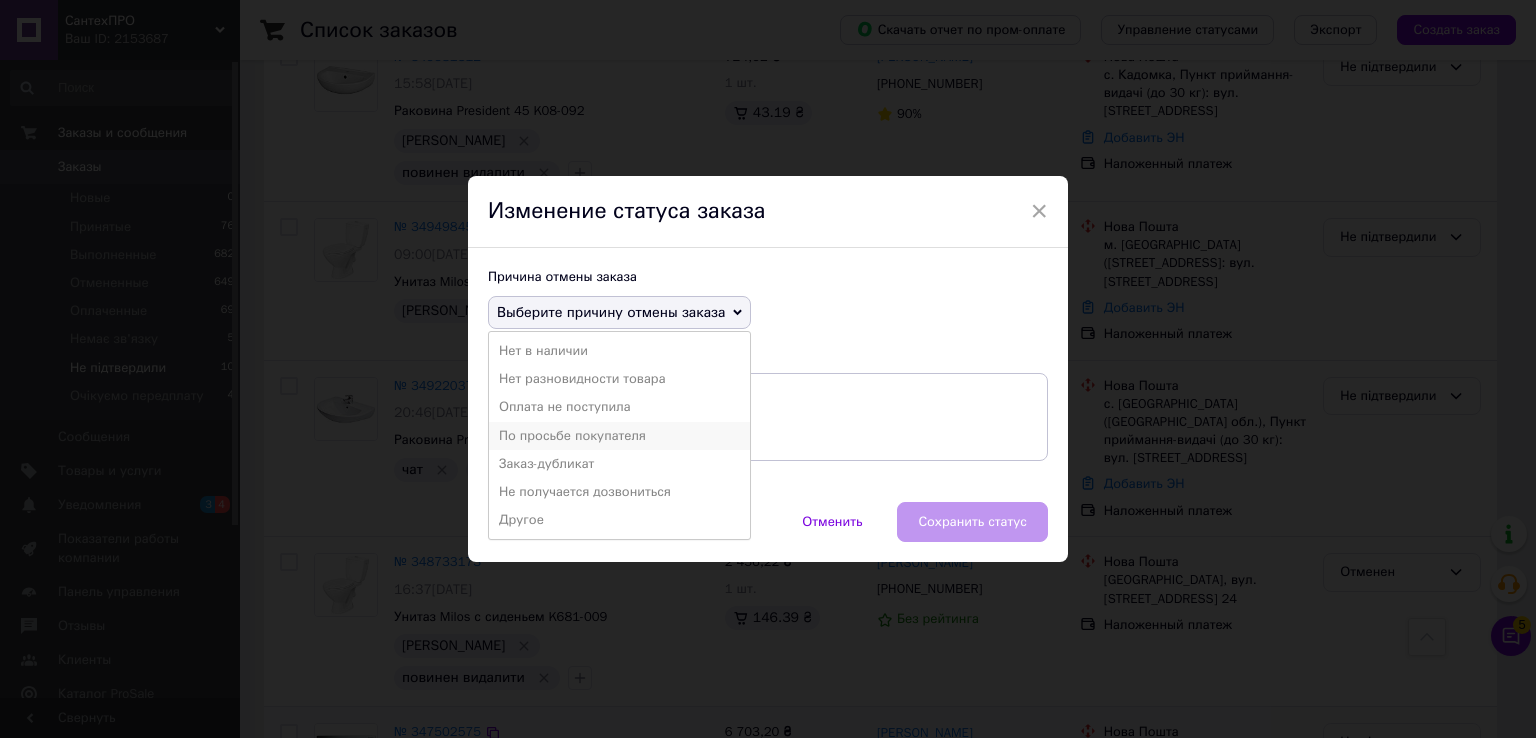 click on "По просьбе покупателя" at bounding box center [619, 436] 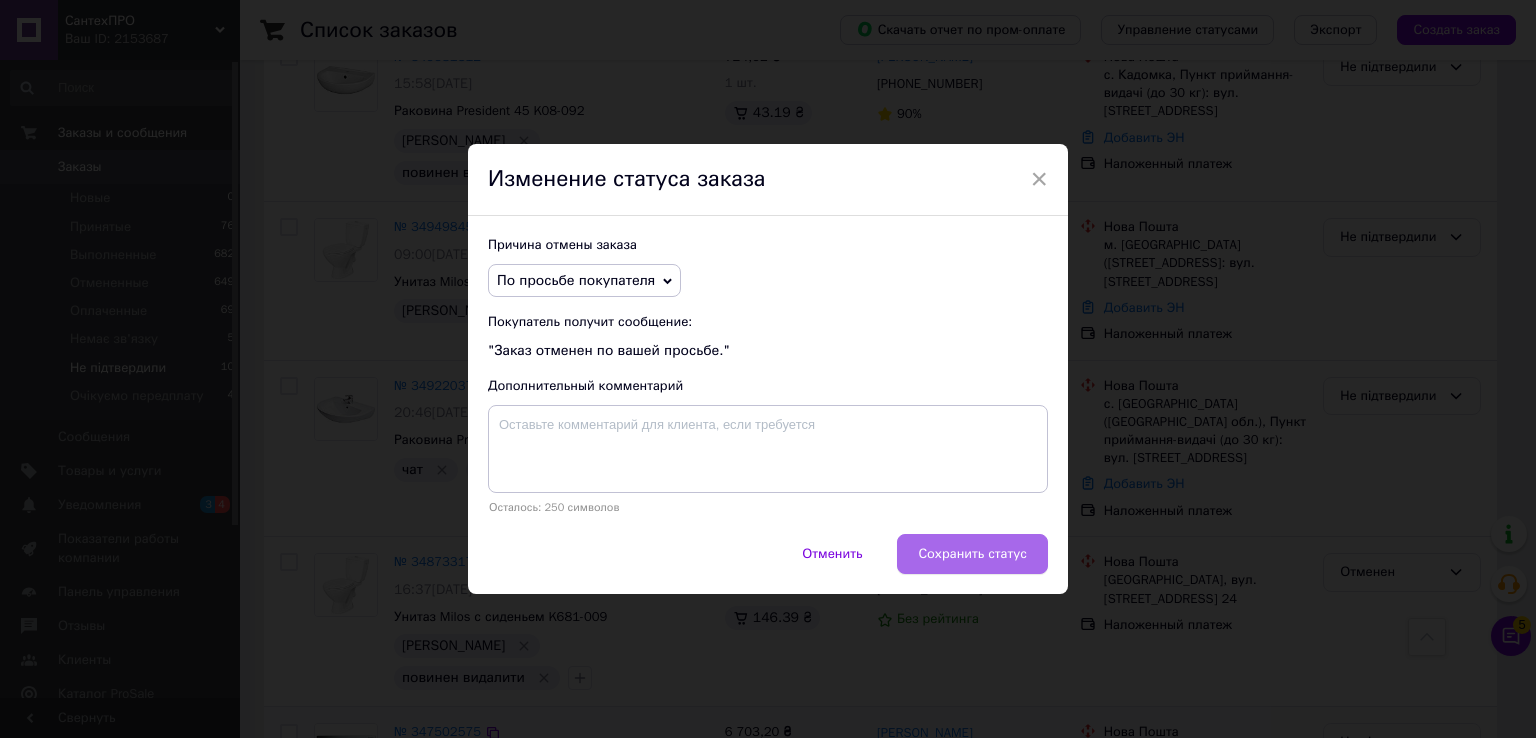 click on "Сохранить статус" at bounding box center (972, 554) 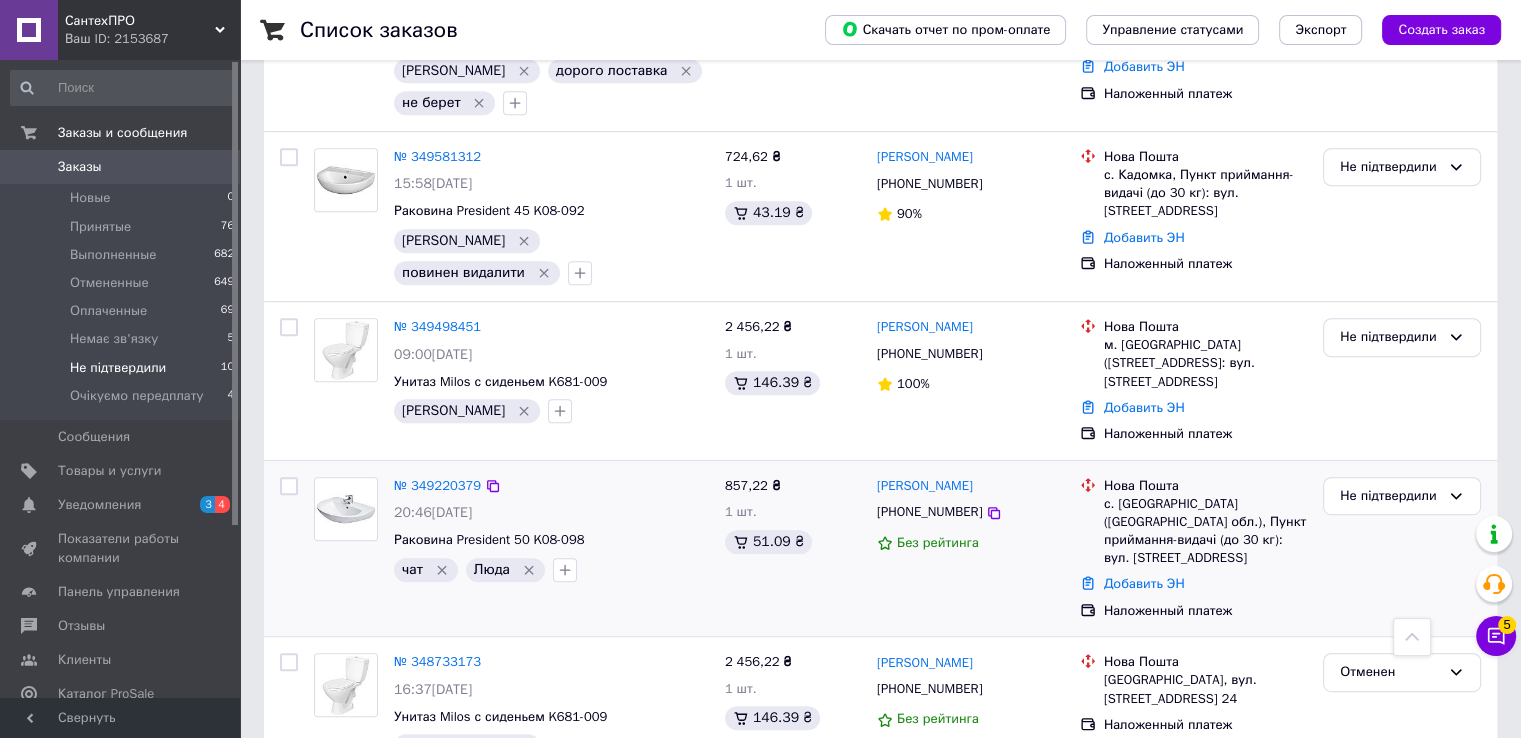 scroll, scrollTop: 853, scrollLeft: 0, axis: vertical 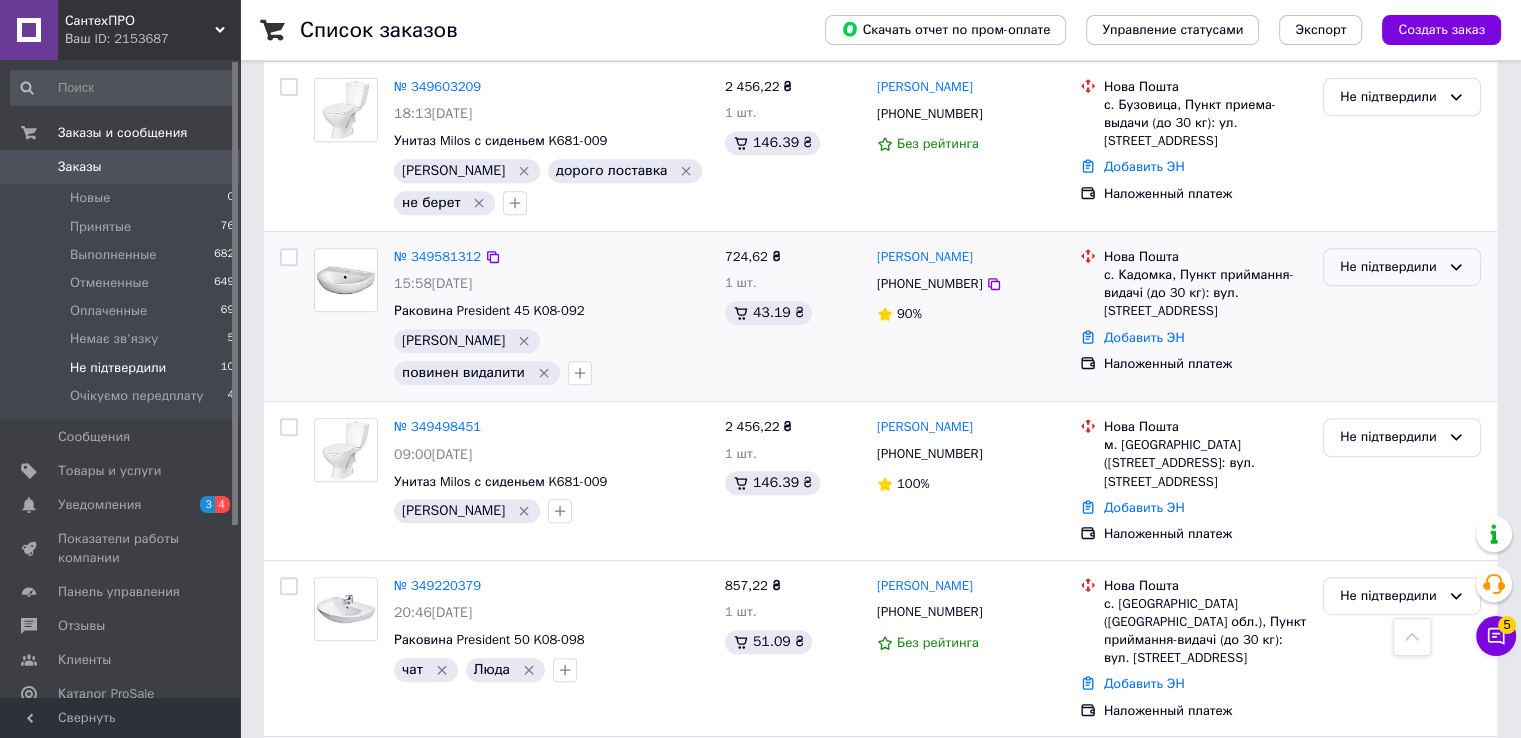 click on "Не підтвердили" at bounding box center (1390, 267) 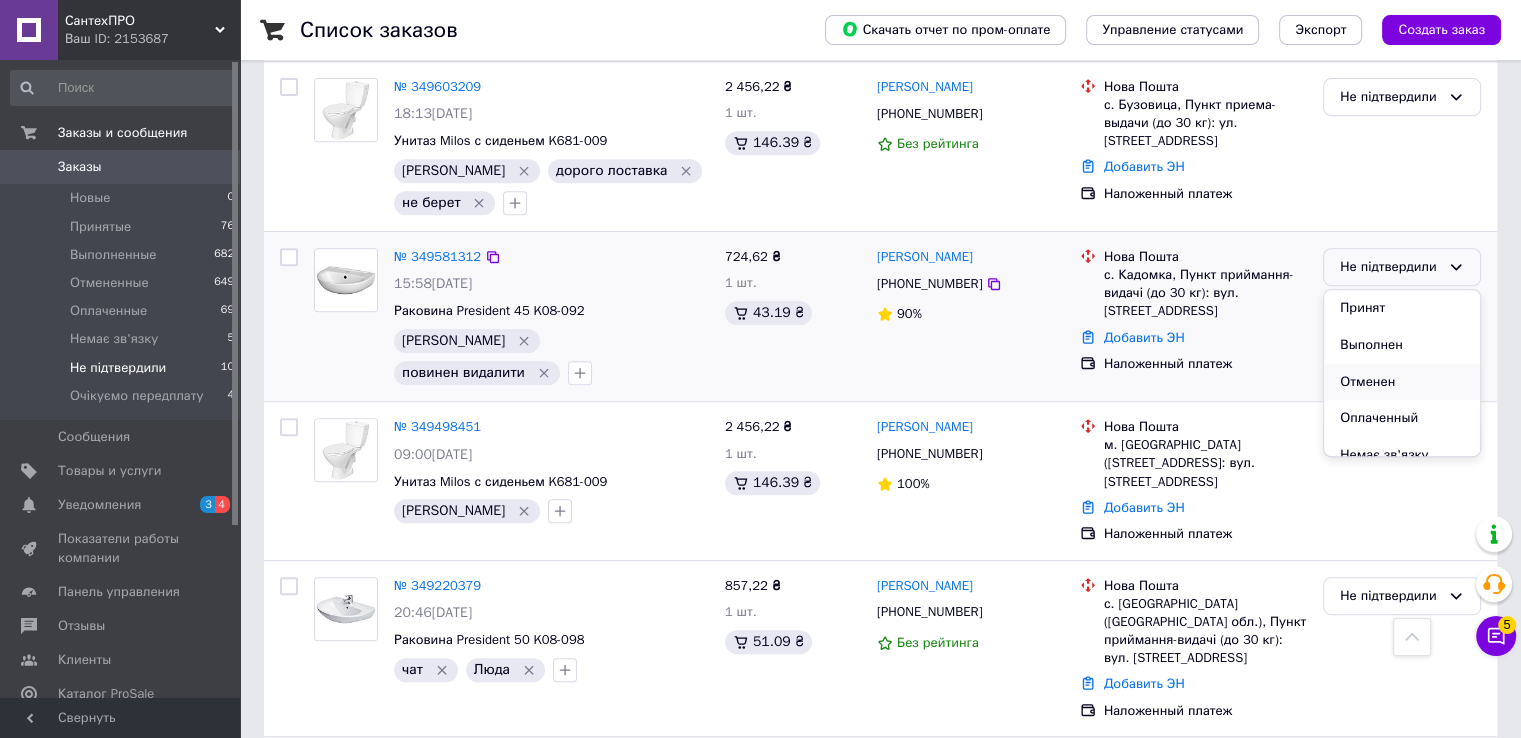 click on "Отменен" at bounding box center (1402, 382) 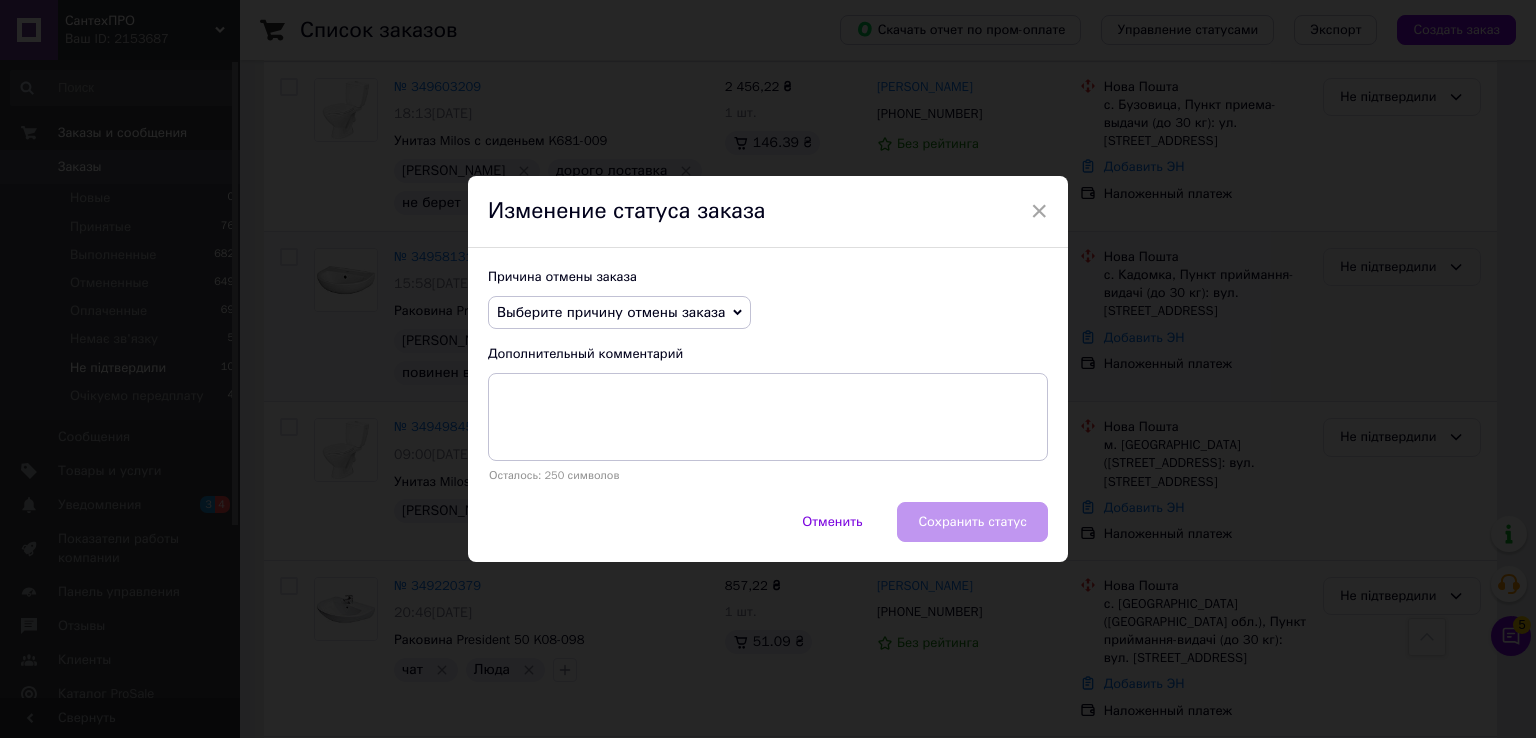 click on "Выберите причину отмены заказа" at bounding box center [611, 312] 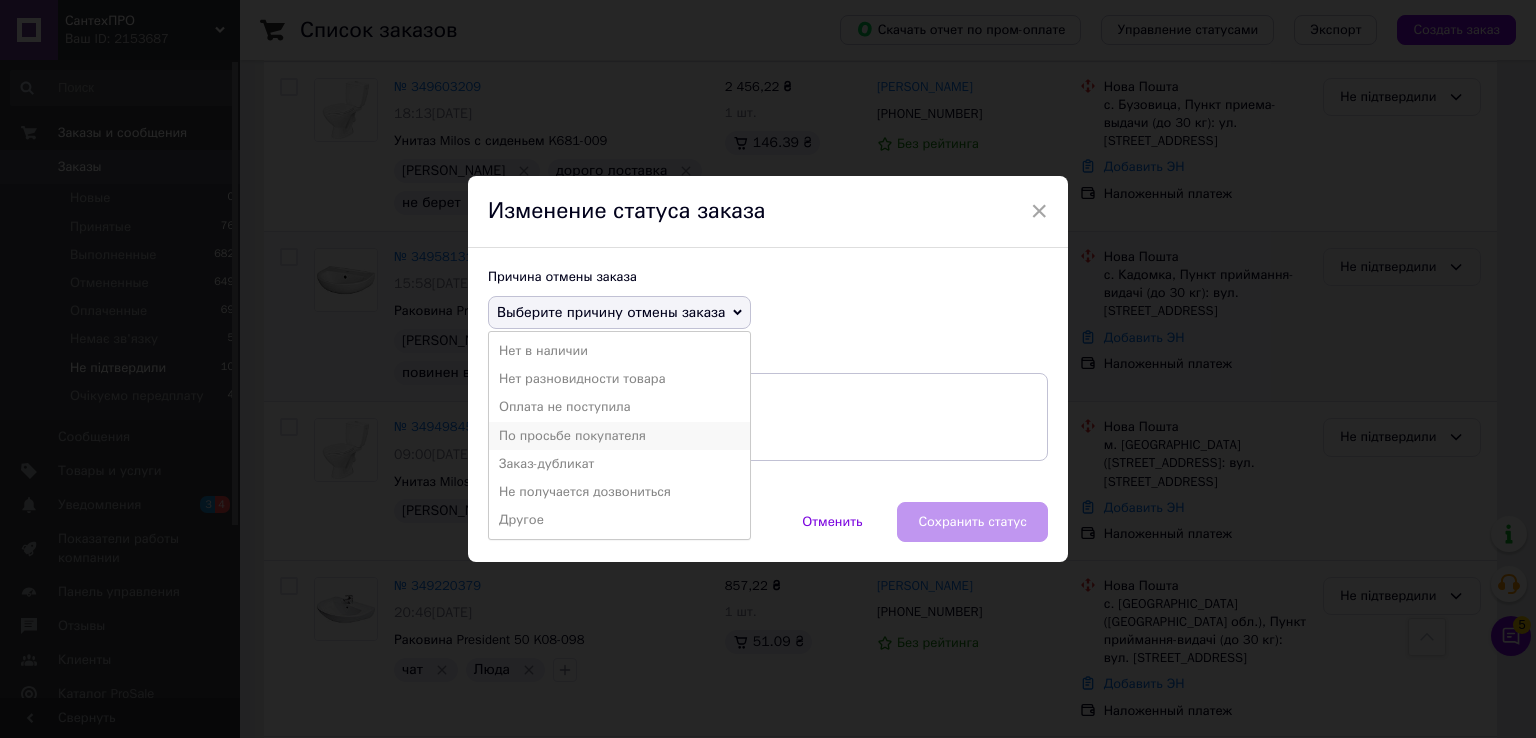 click on "По просьбе покупателя" at bounding box center (619, 436) 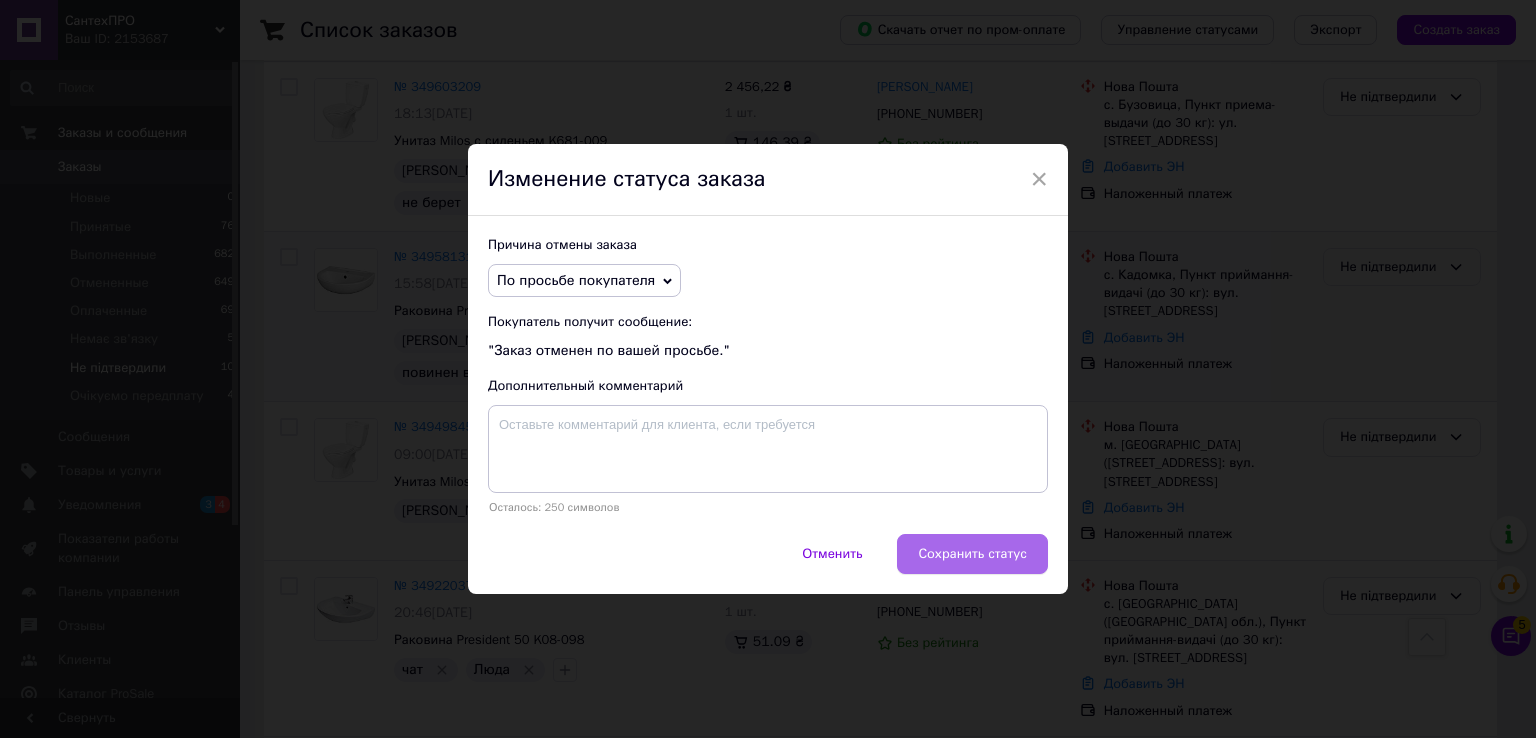 click on "Сохранить статус" at bounding box center [972, 554] 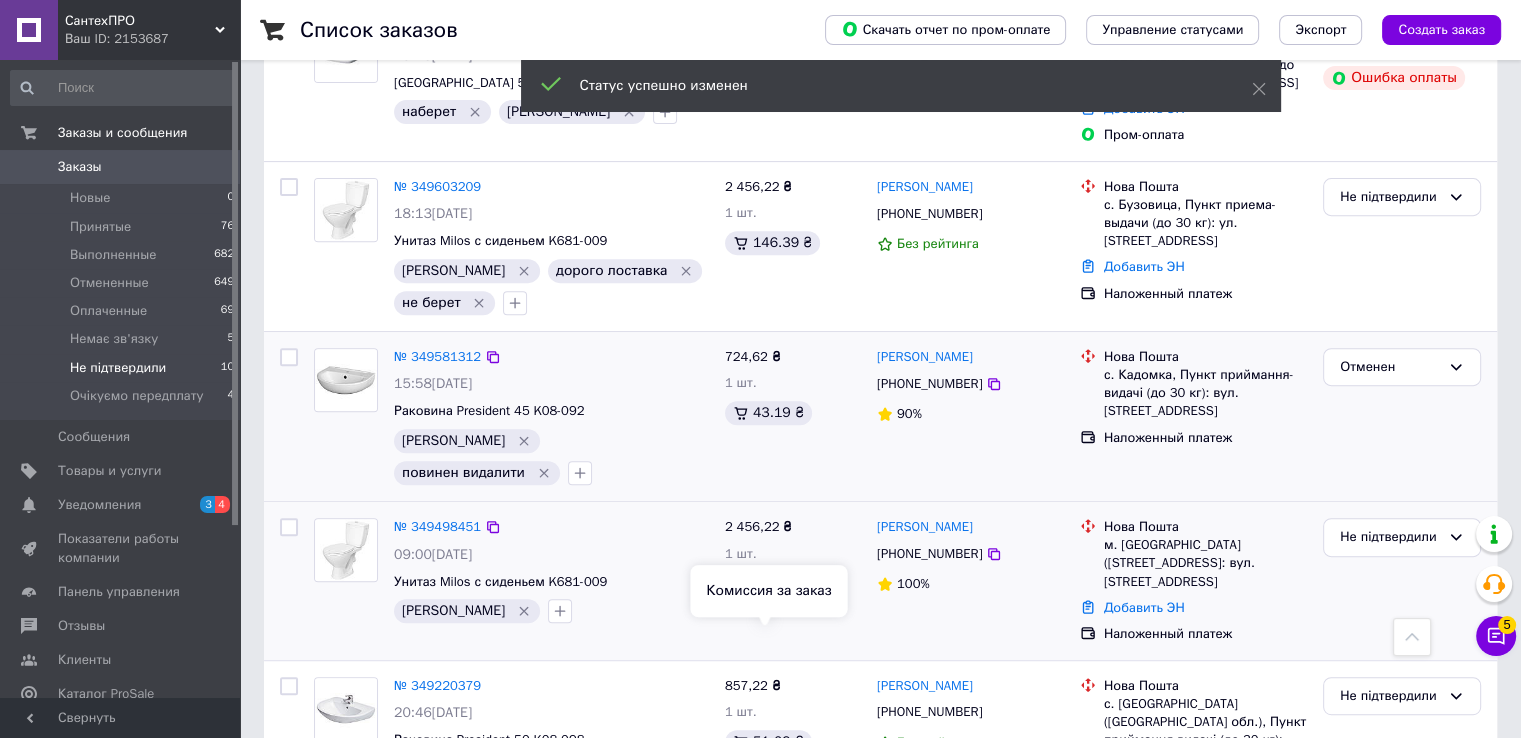 scroll, scrollTop: 553, scrollLeft: 0, axis: vertical 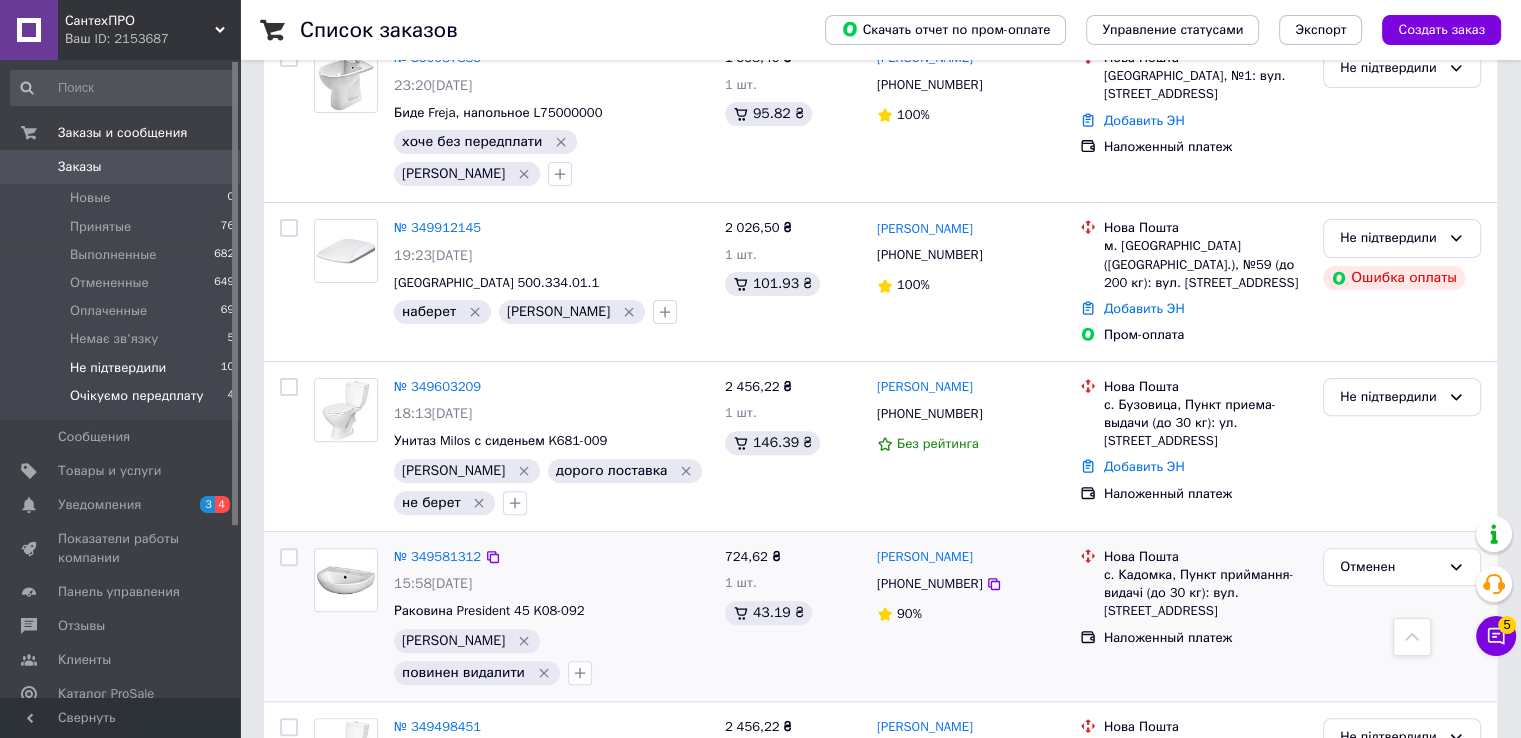 click on "Очікуємо передплату" at bounding box center [137, 396] 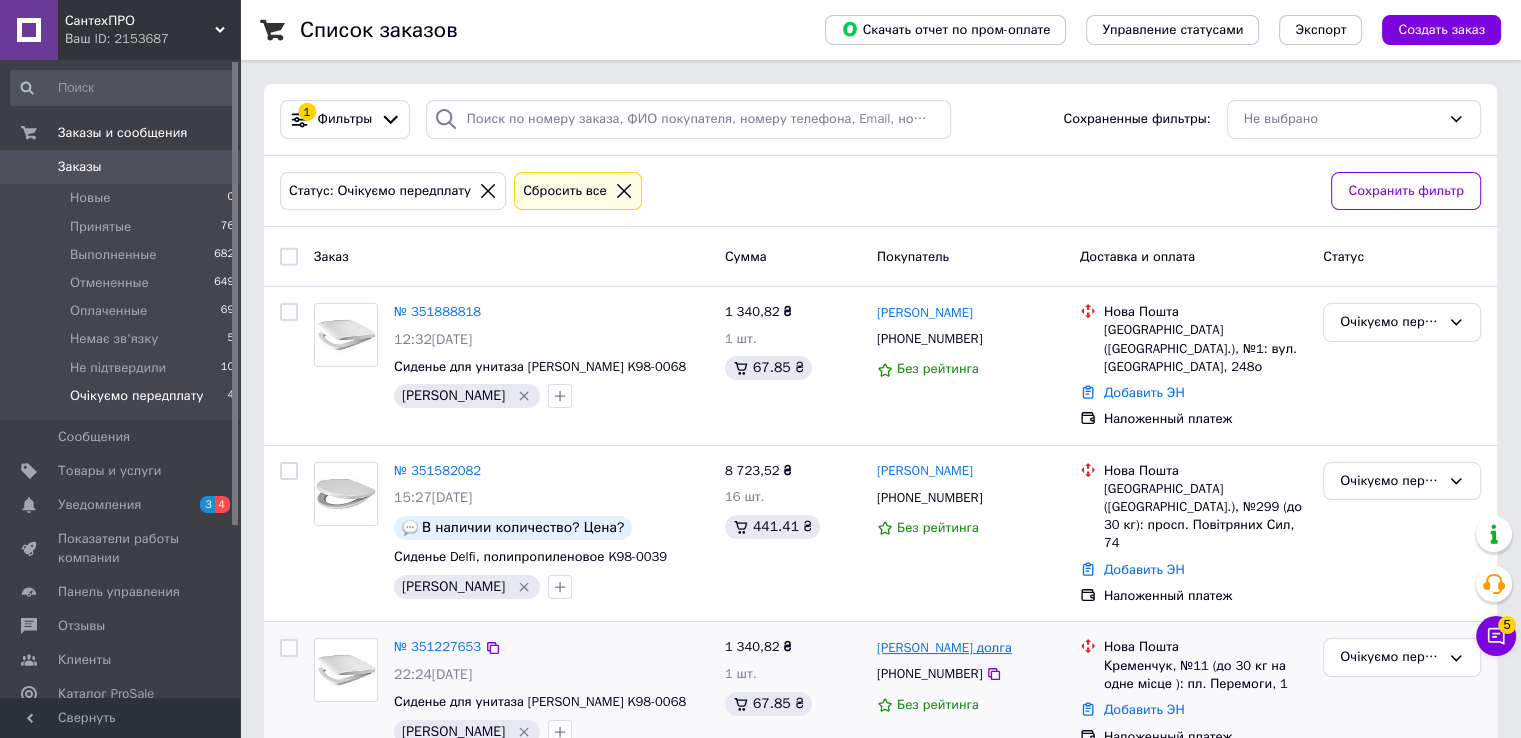 scroll, scrollTop: 180, scrollLeft: 0, axis: vertical 